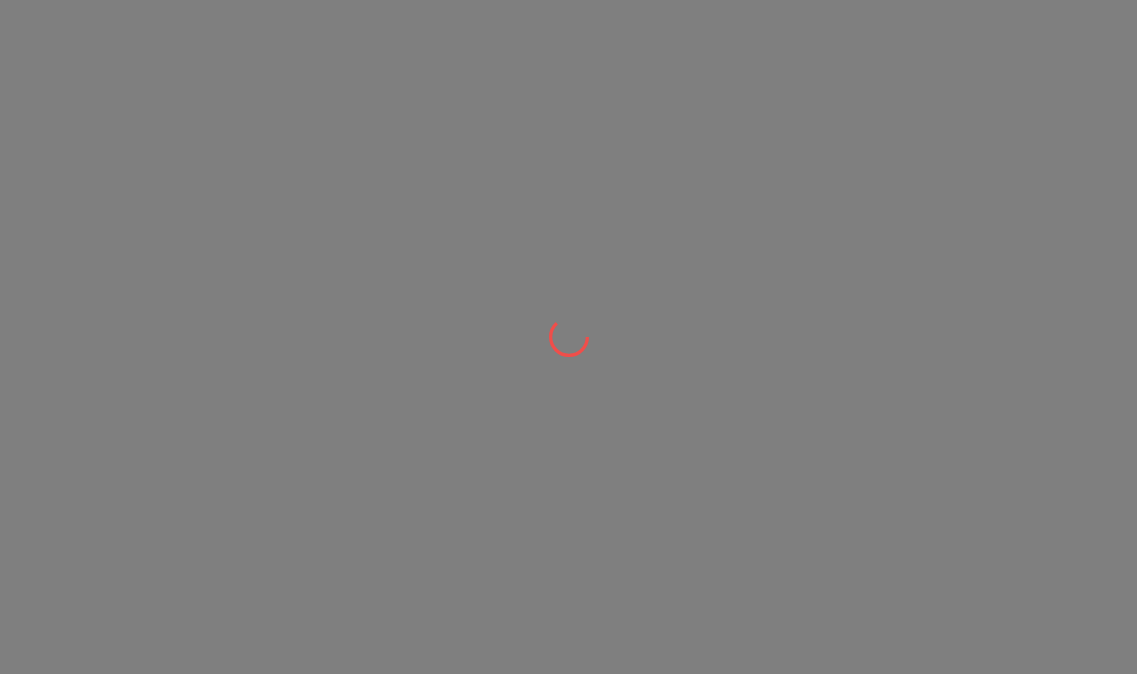 scroll, scrollTop: 0, scrollLeft: 0, axis: both 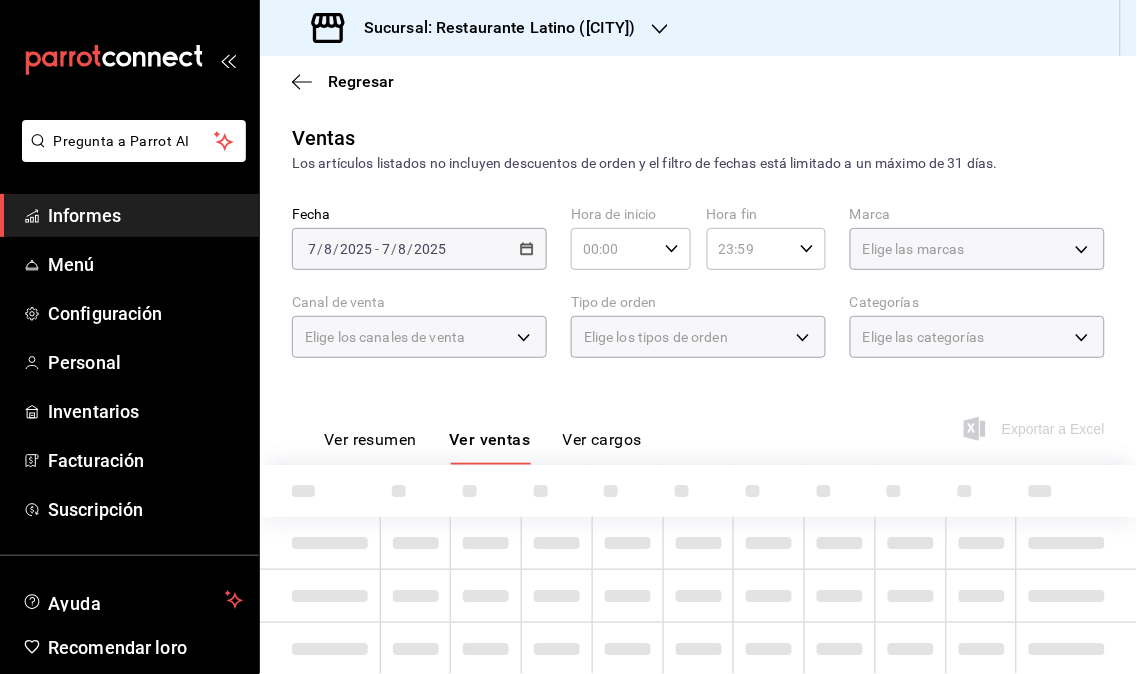 click on "Informes" at bounding box center (129, 215) 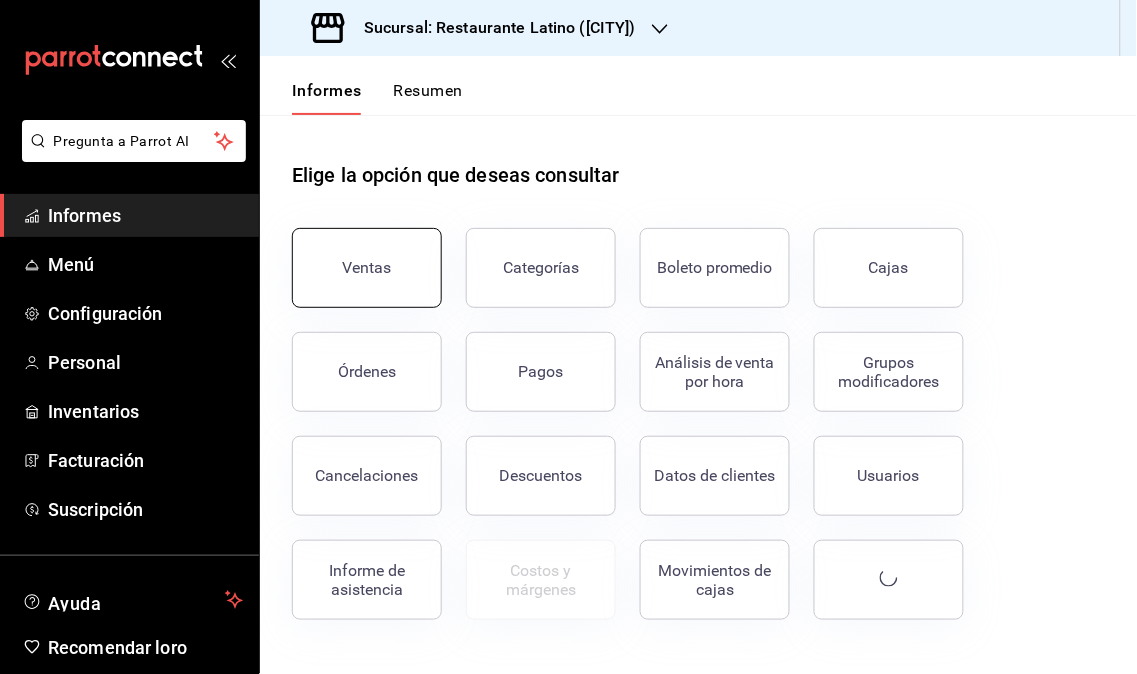 click on "Ventas" at bounding box center (367, 268) 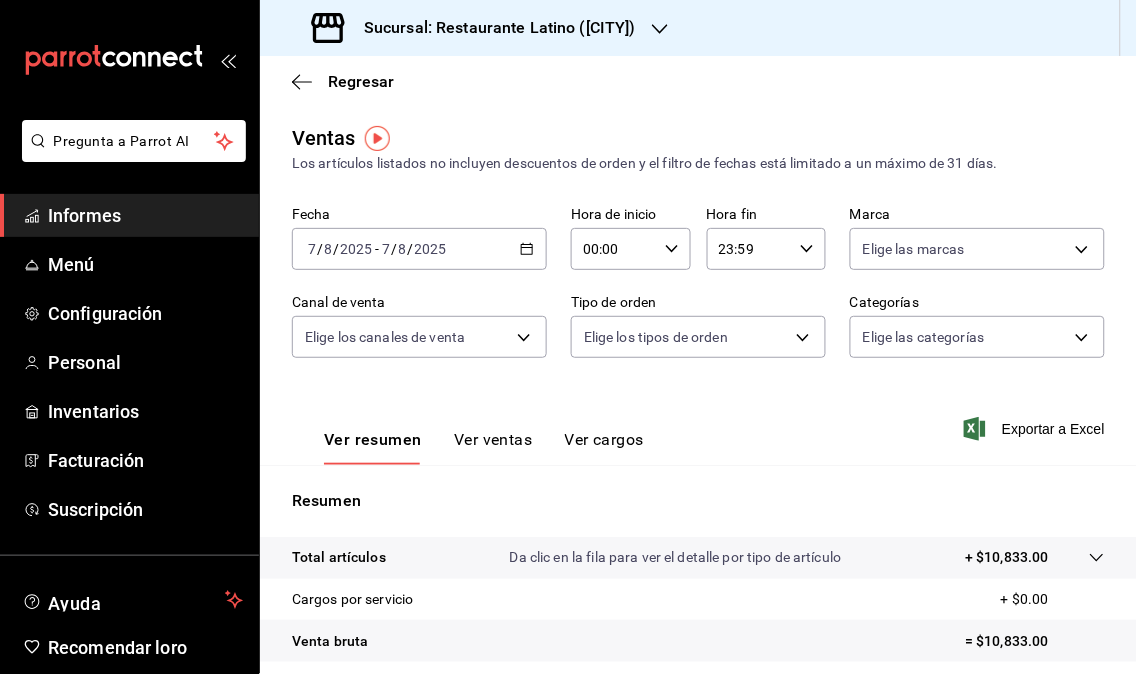 click 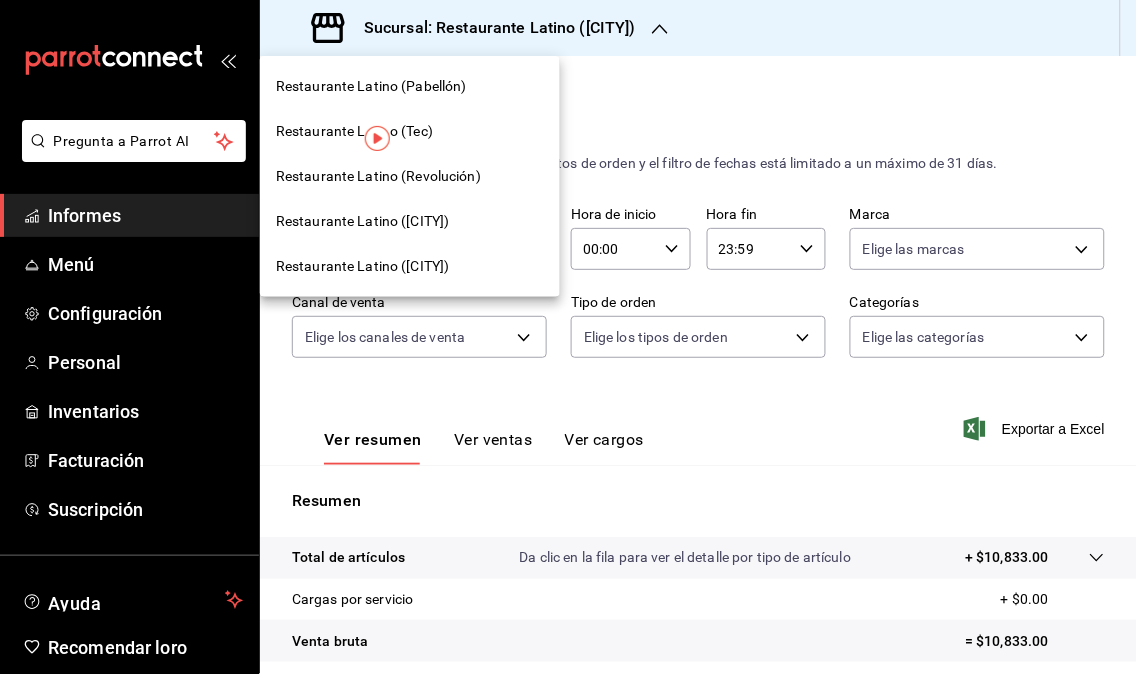 click on "Restaurante Latino (Revolución)" at bounding box center [378, 176] 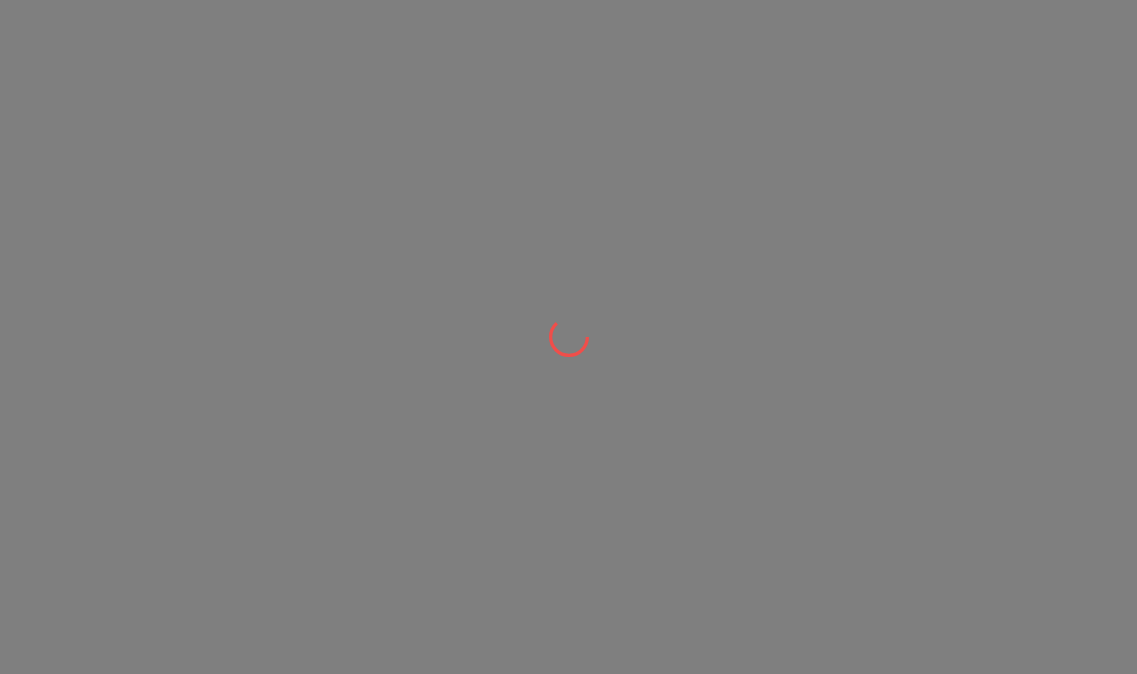 scroll, scrollTop: 0, scrollLeft: 0, axis: both 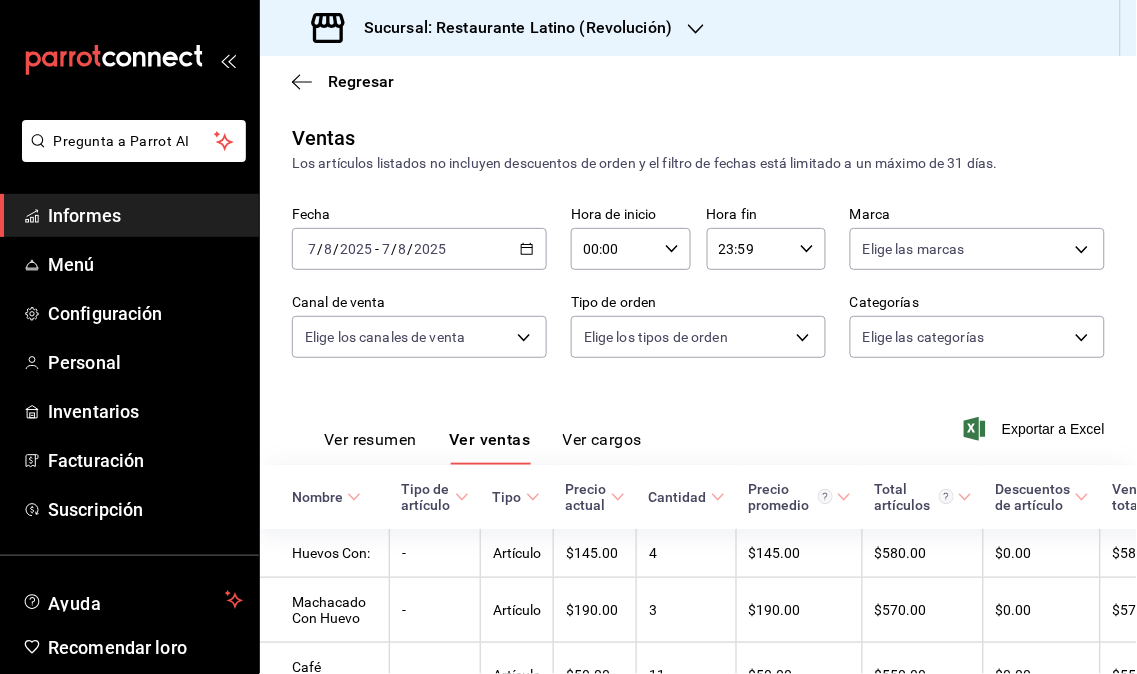 click on "Informes" at bounding box center [145, 215] 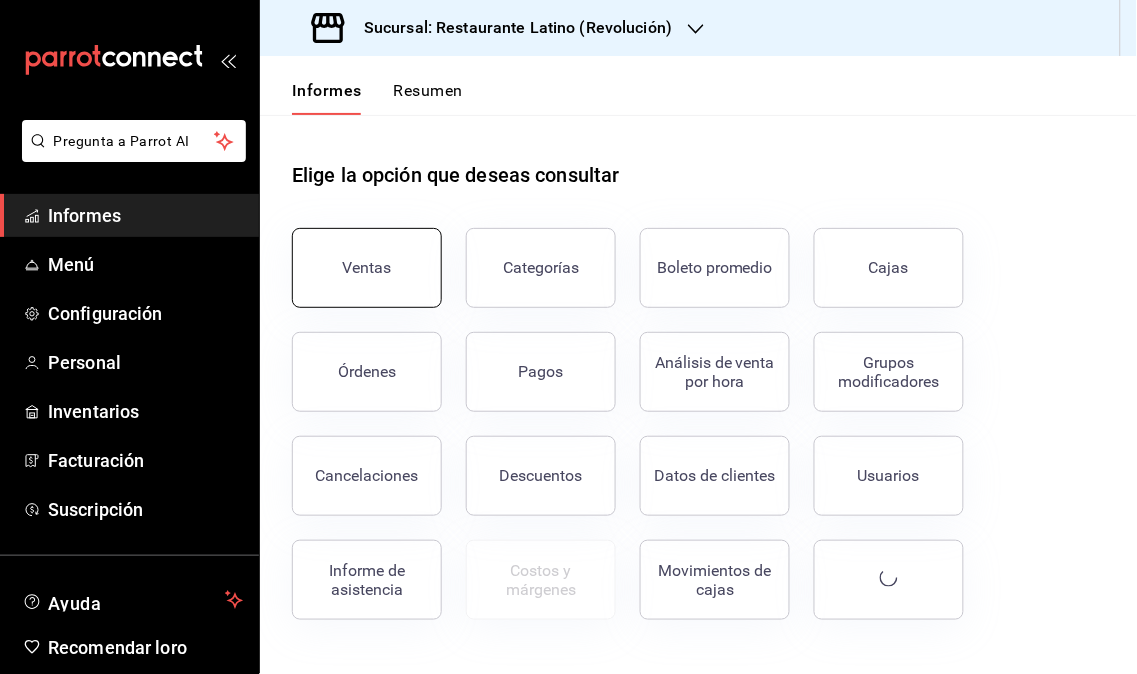 click on "Ventas" at bounding box center (367, 268) 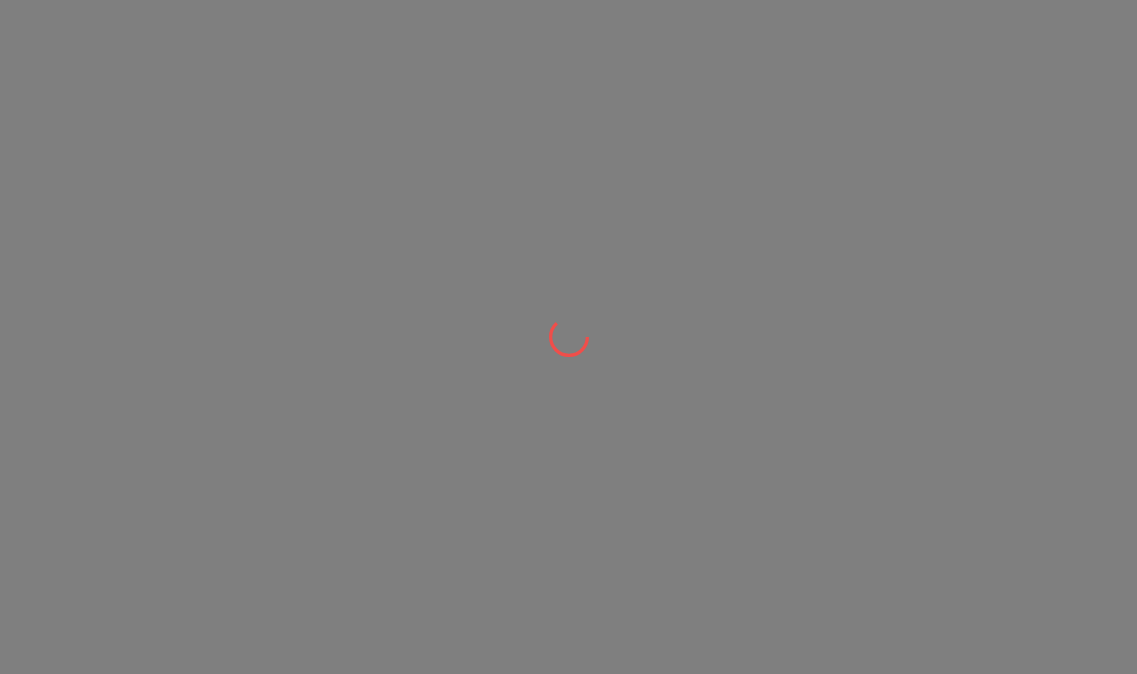 scroll, scrollTop: 0, scrollLeft: 0, axis: both 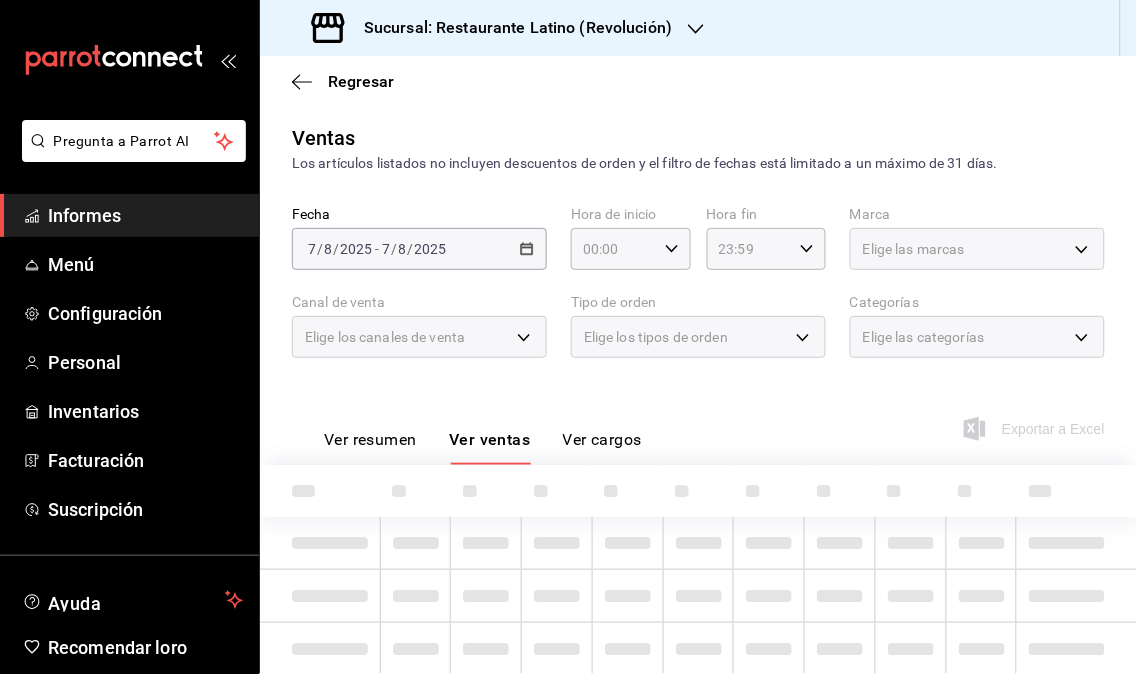 click on "Informes" at bounding box center (145, 215) 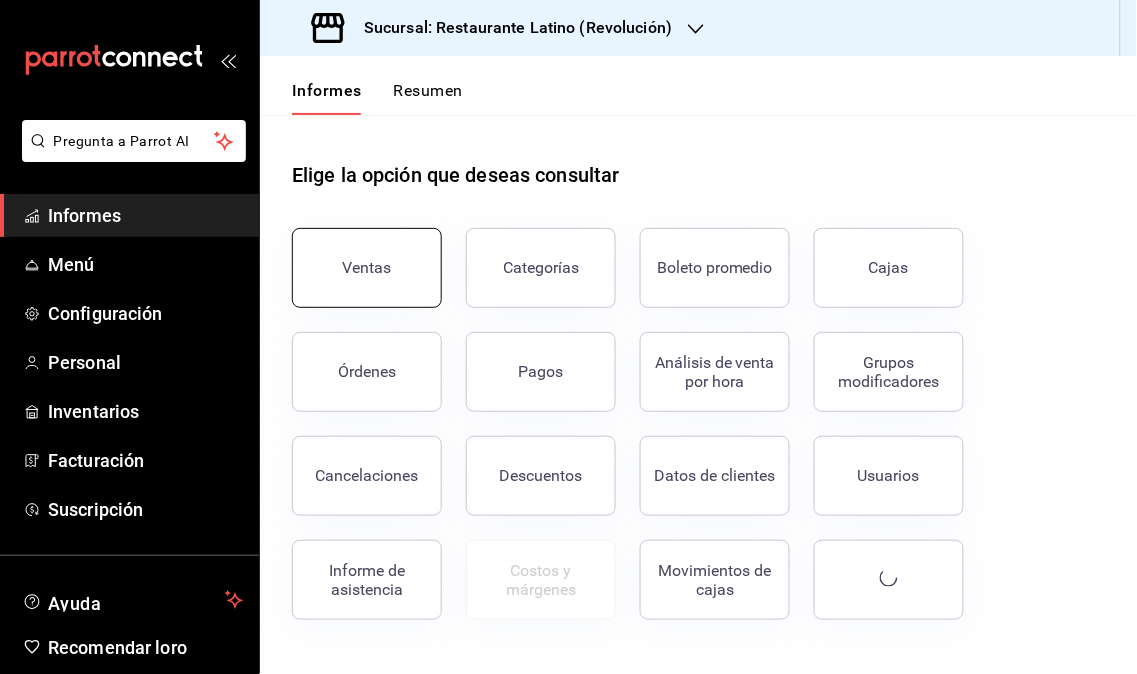 click on "Ventas" at bounding box center (367, 268) 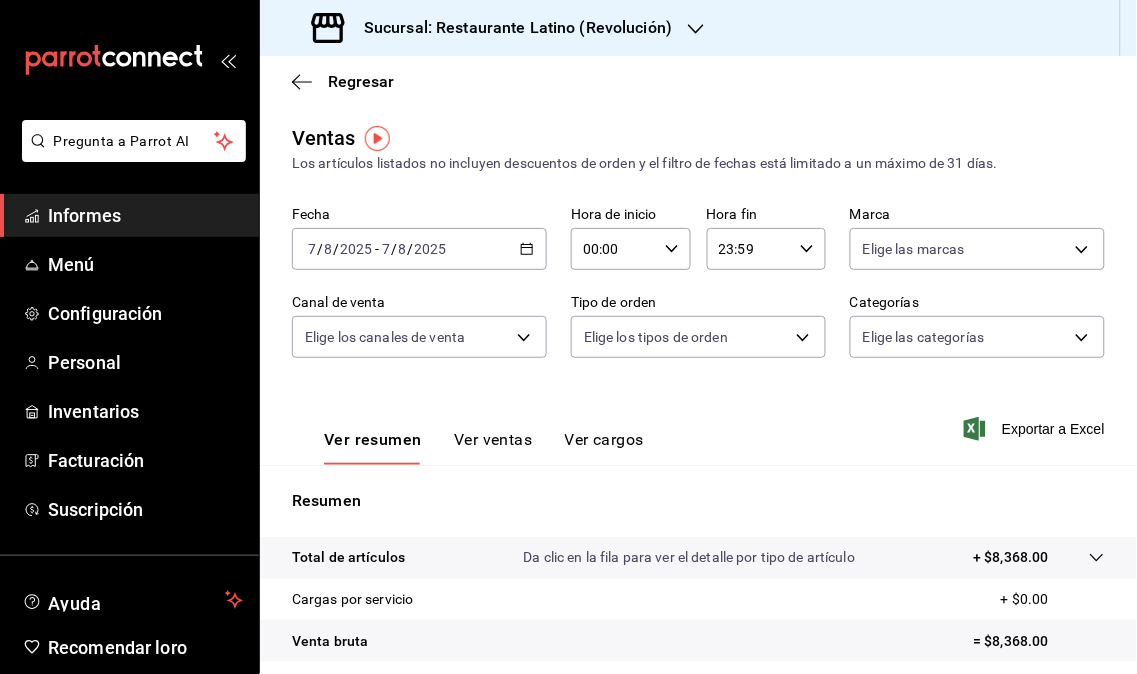 click on "Sucursal: Restaurante Latino (Revolución)" at bounding box center [518, 27] 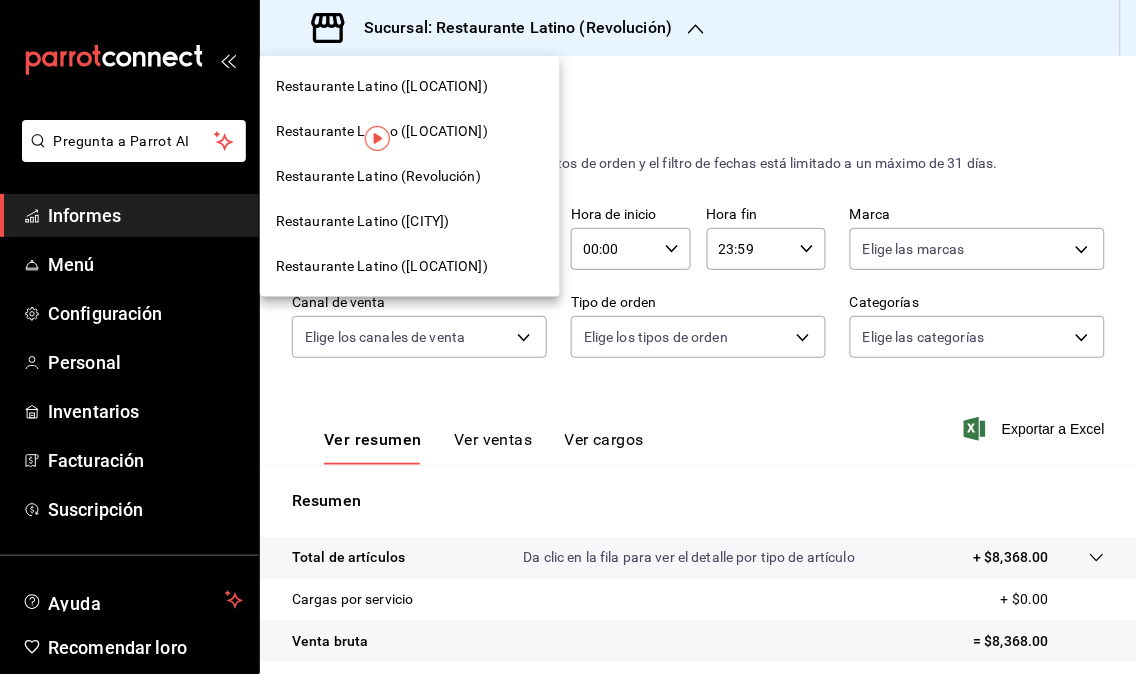click on "Restaurante Latino (San Jerónimo MTY)" at bounding box center (363, 221) 